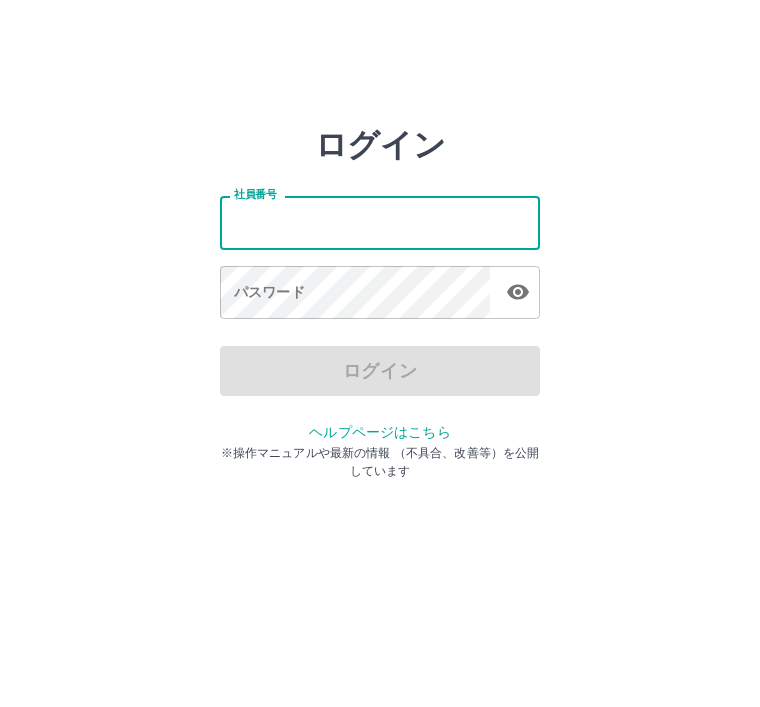scroll, scrollTop: 183, scrollLeft: 0, axis: vertical 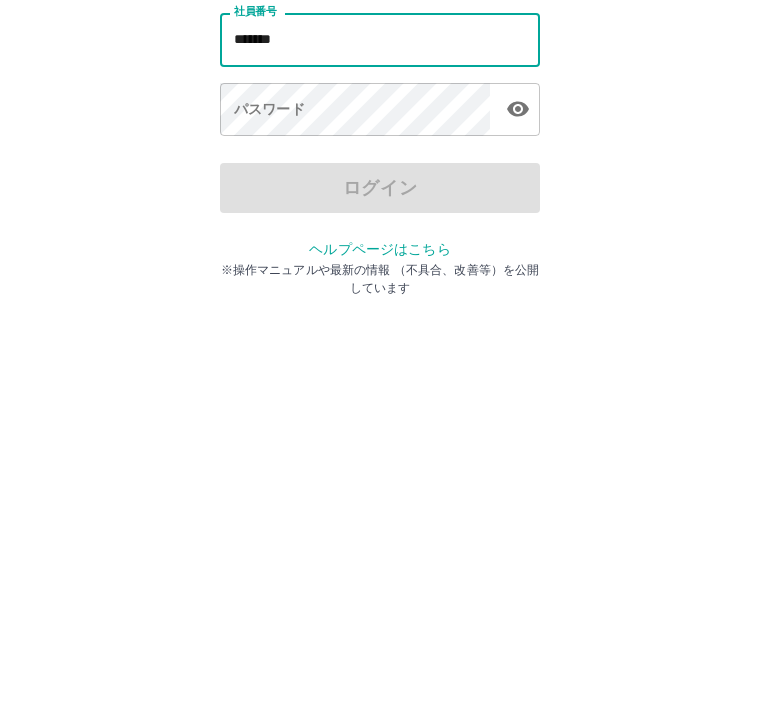click on "パスワード パスワード" at bounding box center (380, 294) 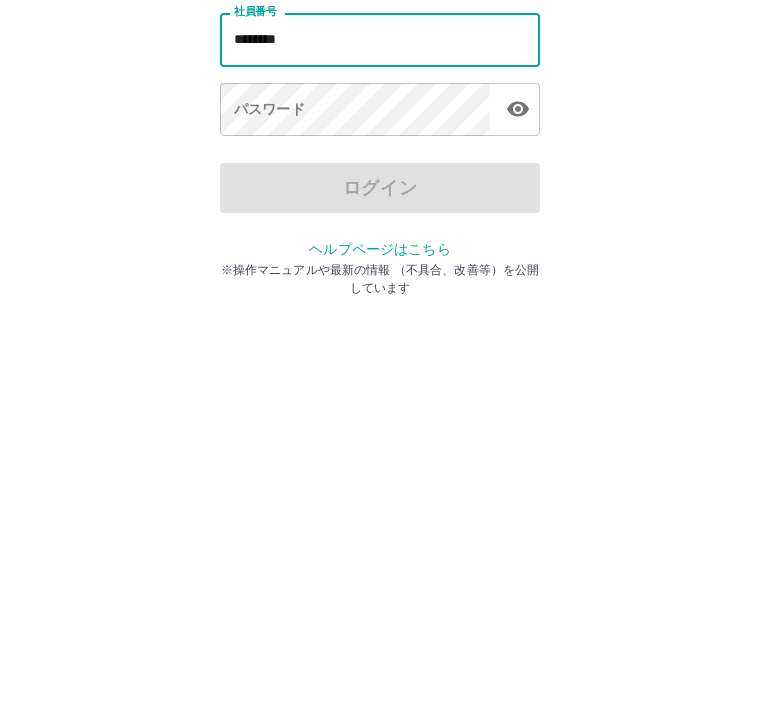 type on "*******" 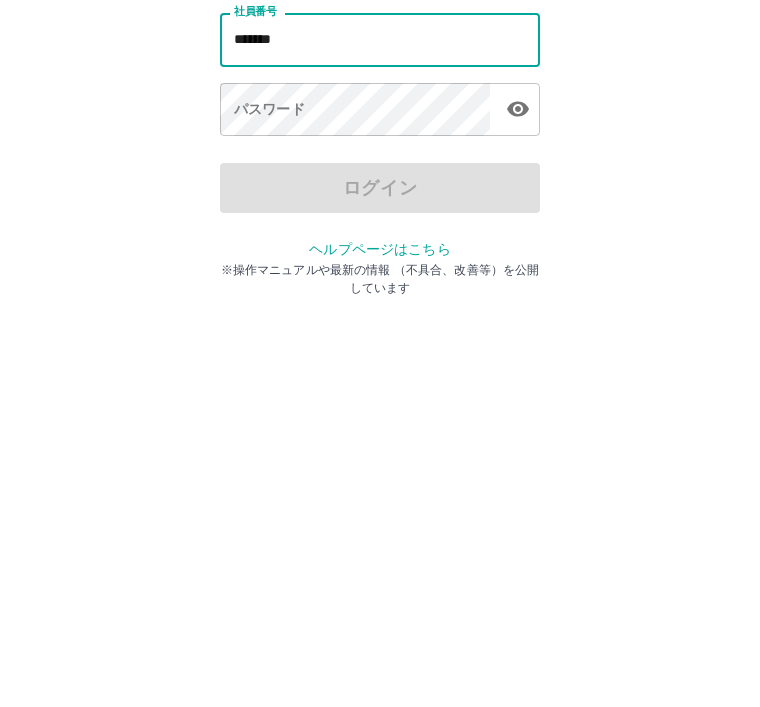 click on "パスワード パスワード" at bounding box center [380, 294] 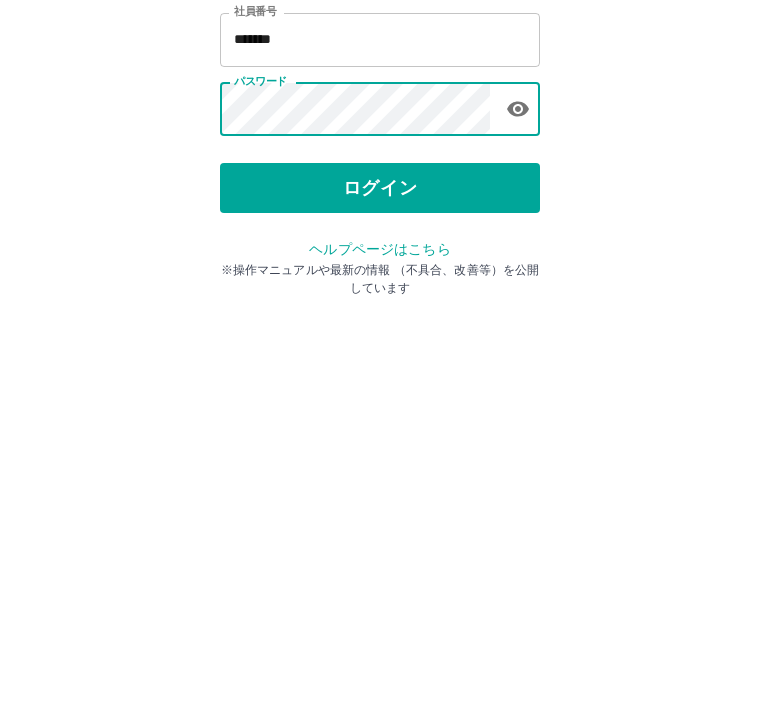click on "ログイン" at bounding box center [380, 371] 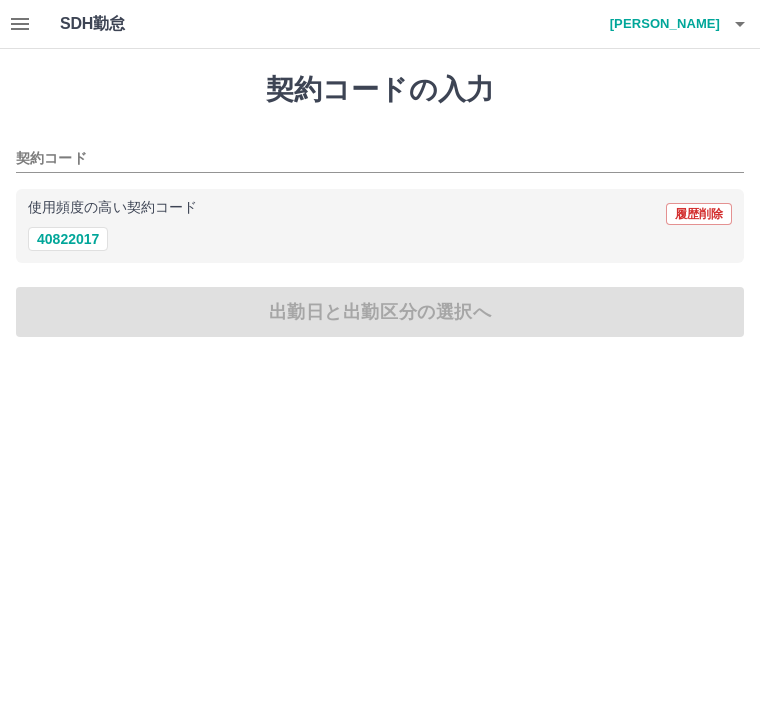scroll, scrollTop: 0, scrollLeft: 0, axis: both 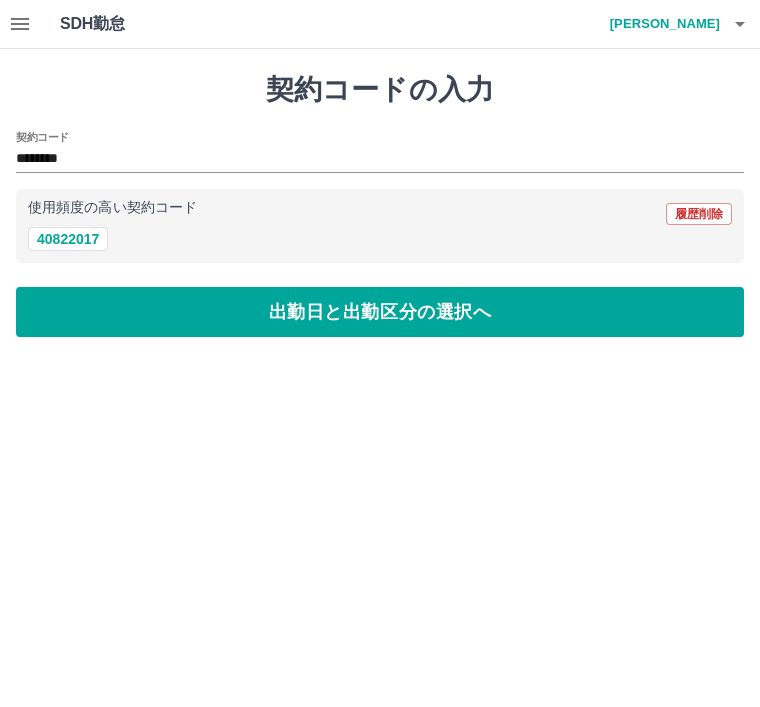 click on "出勤日と出勤区分の選択へ" at bounding box center [380, 312] 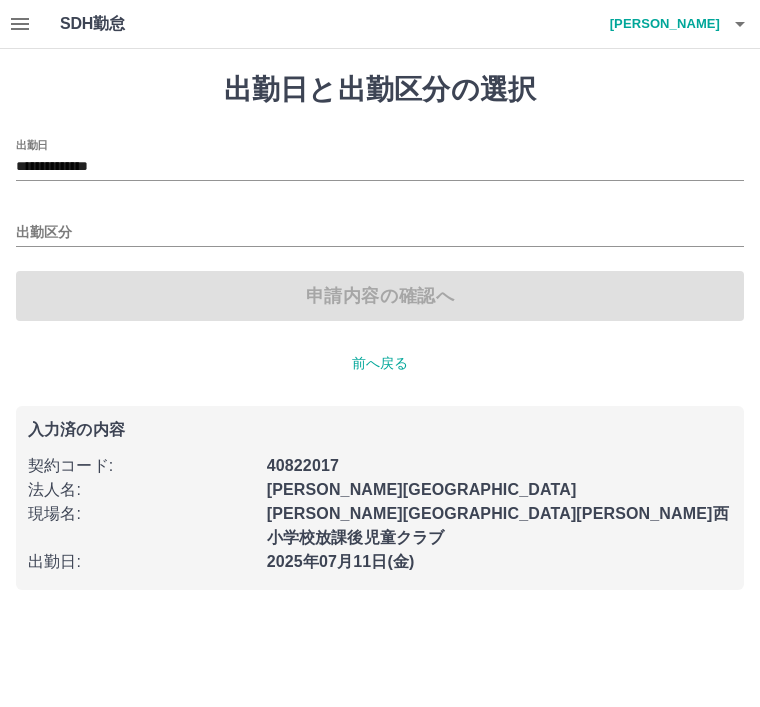 click on "出勤区分" at bounding box center (380, 233) 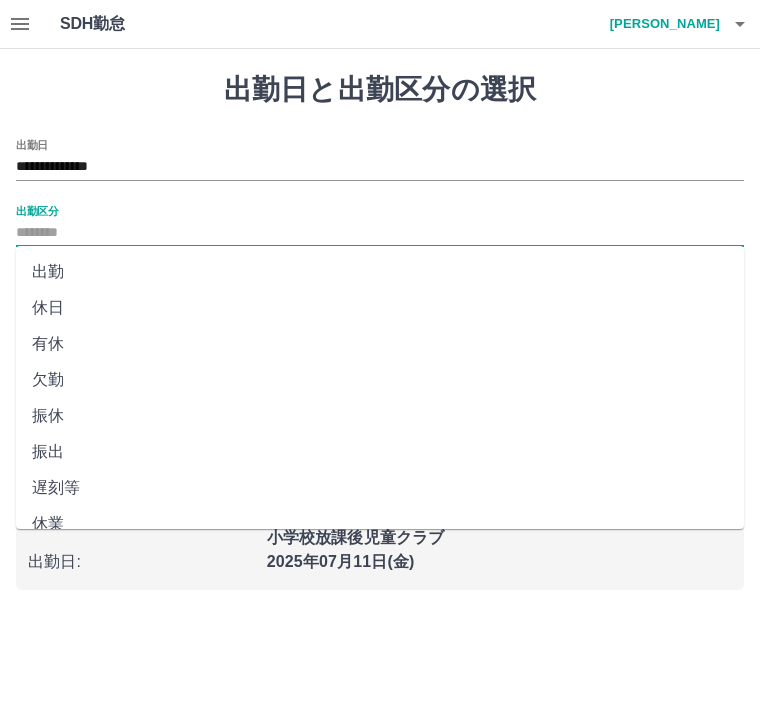 click on "出勤" at bounding box center (380, 272) 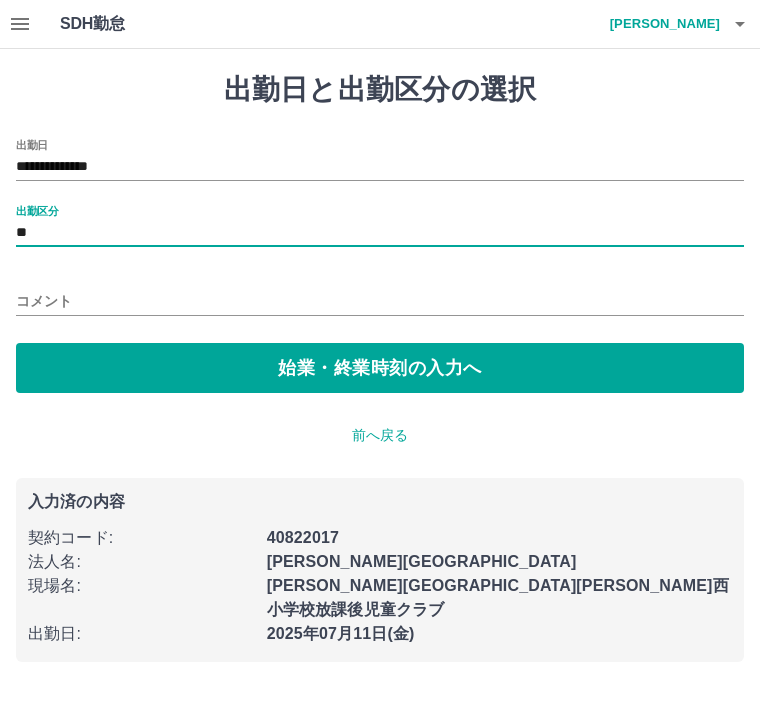 click on "始業・終業時刻の入力へ" at bounding box center [380, 368] 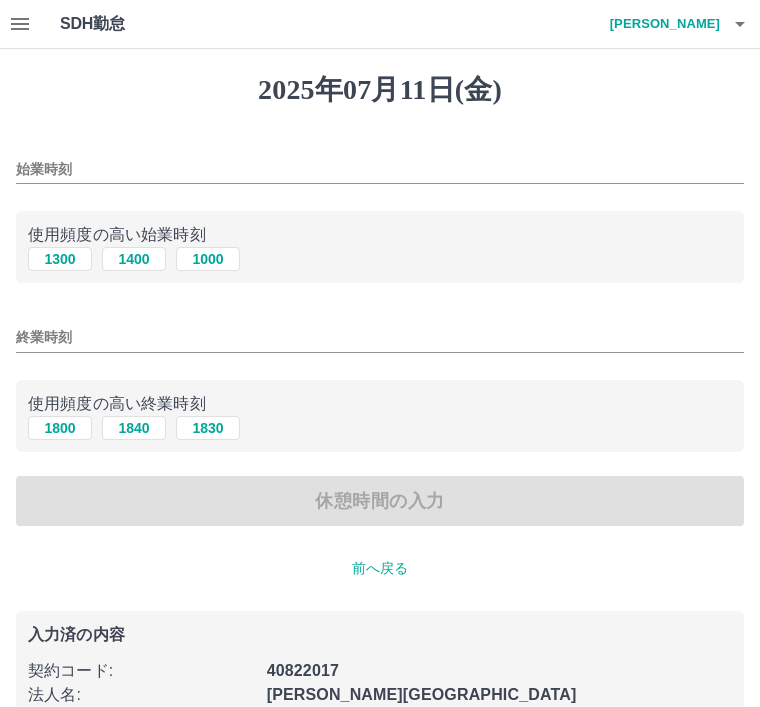 click on "1000" at bounding box center [208, 259] 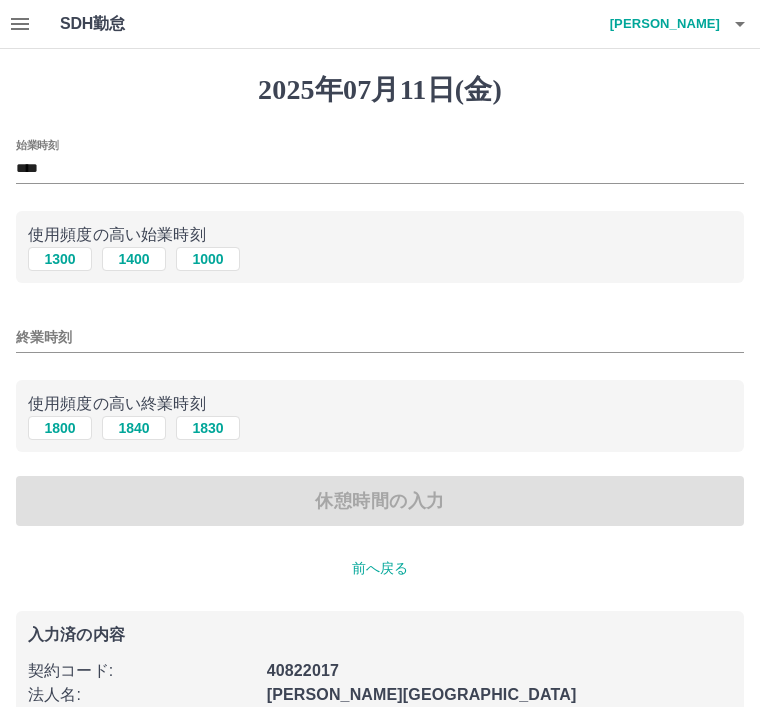 click on "終業時刻" at bounding box center (380, 331) 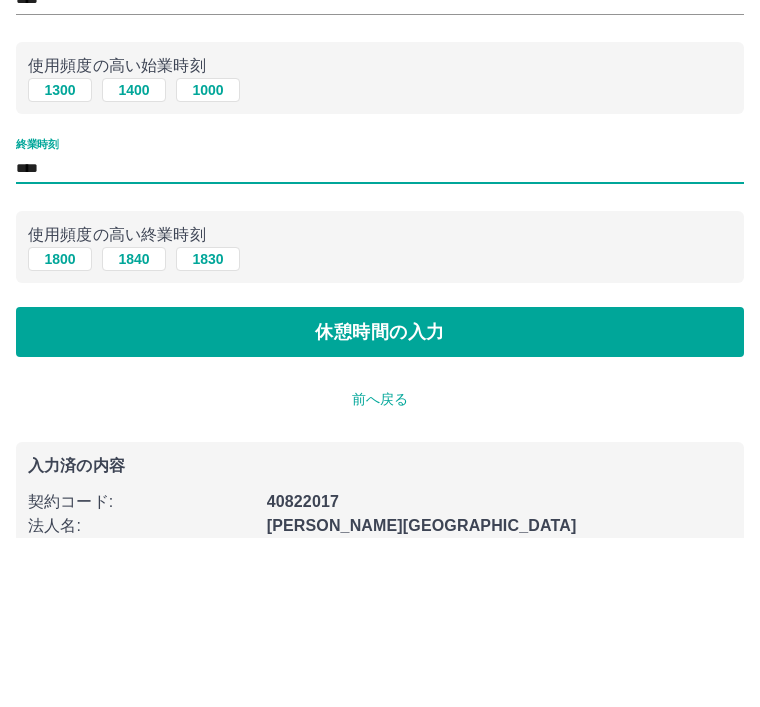 type on "****" 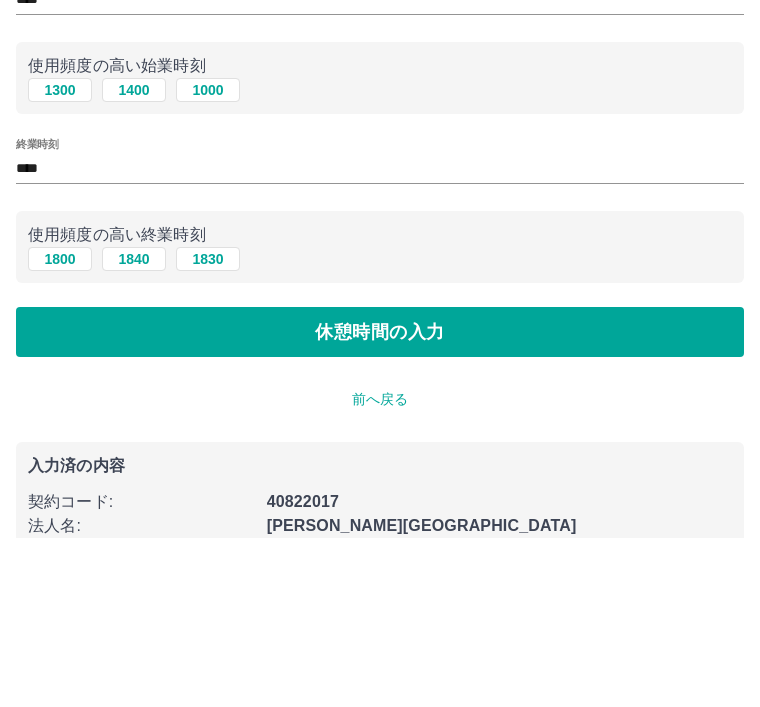 scroll, scrollTop: 114, scrollLeft: 0, axis: vertical 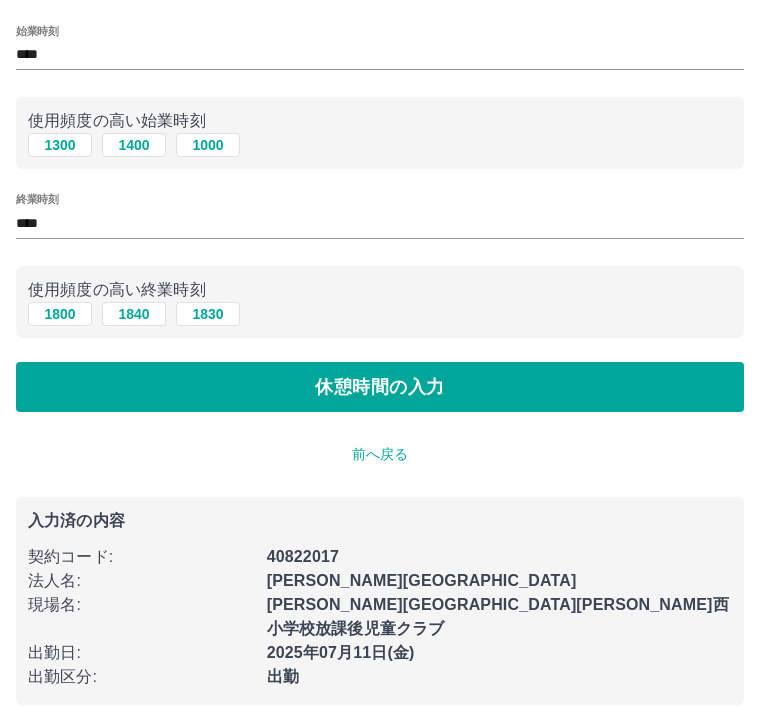 click on "休憩時間の入力" at bounding box center [380, 387] 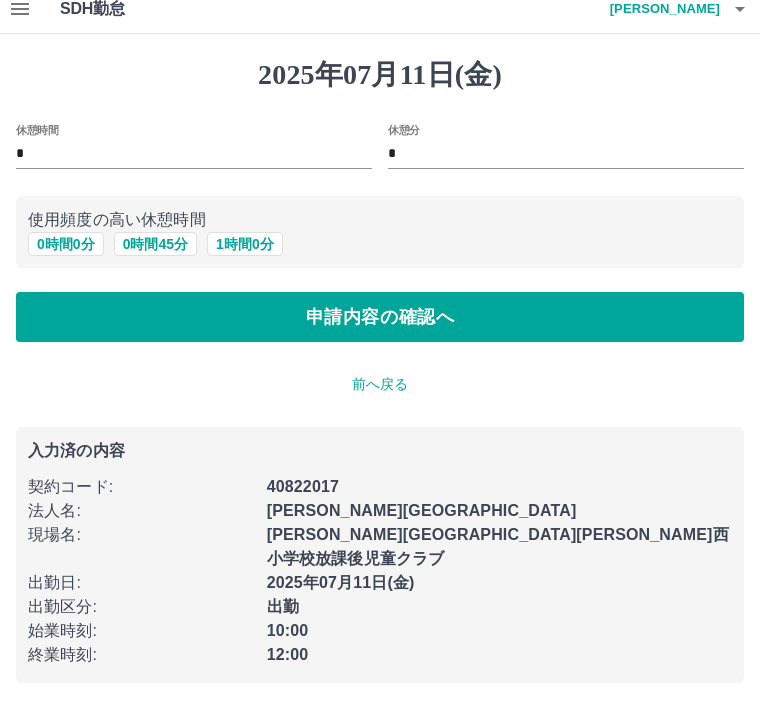 scroll, scrollTop: 0, scrollLeft: 0, axis: both 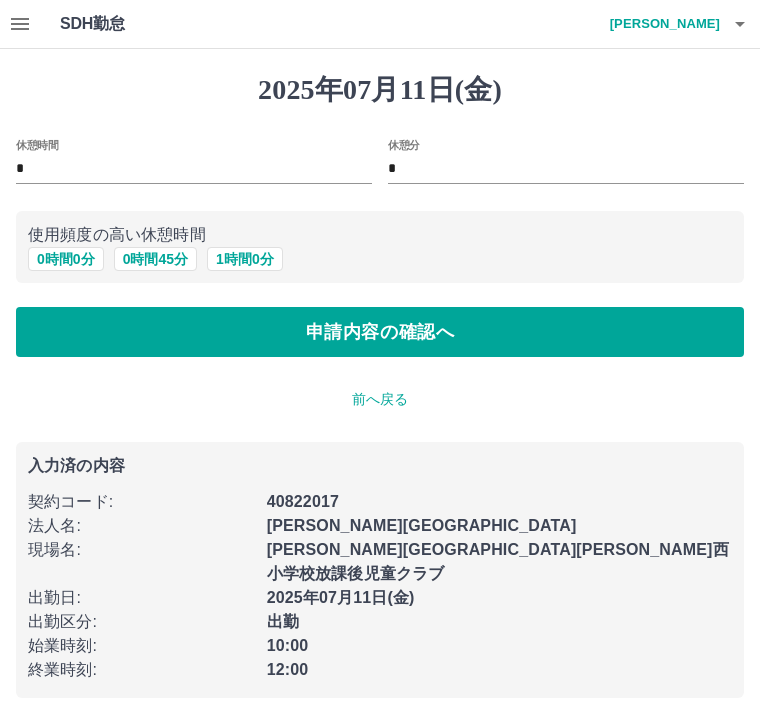 click on "申請内容の確認へ" at bounding box center [380, 332] 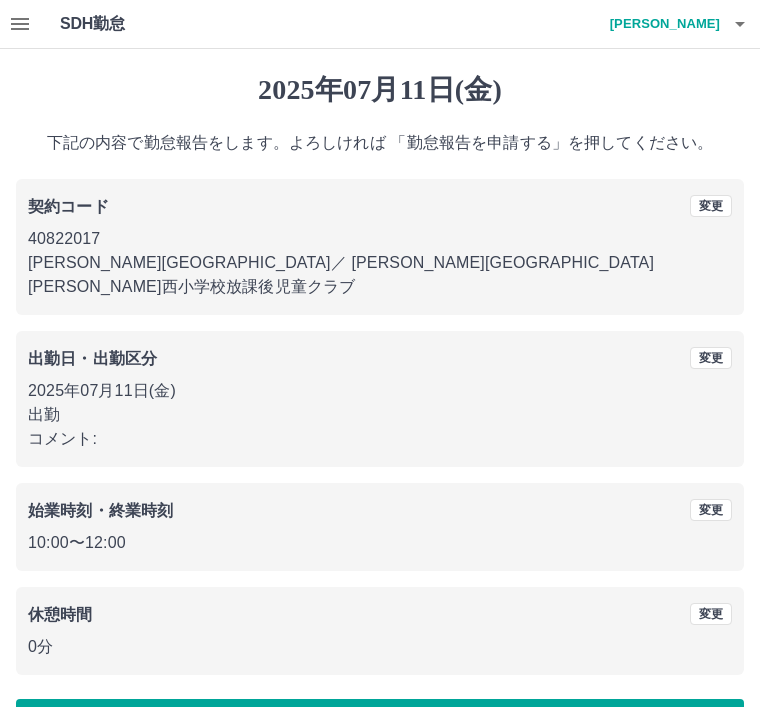 scroll, scrollTop: 41, scrollLeft: 0, axis: vertical 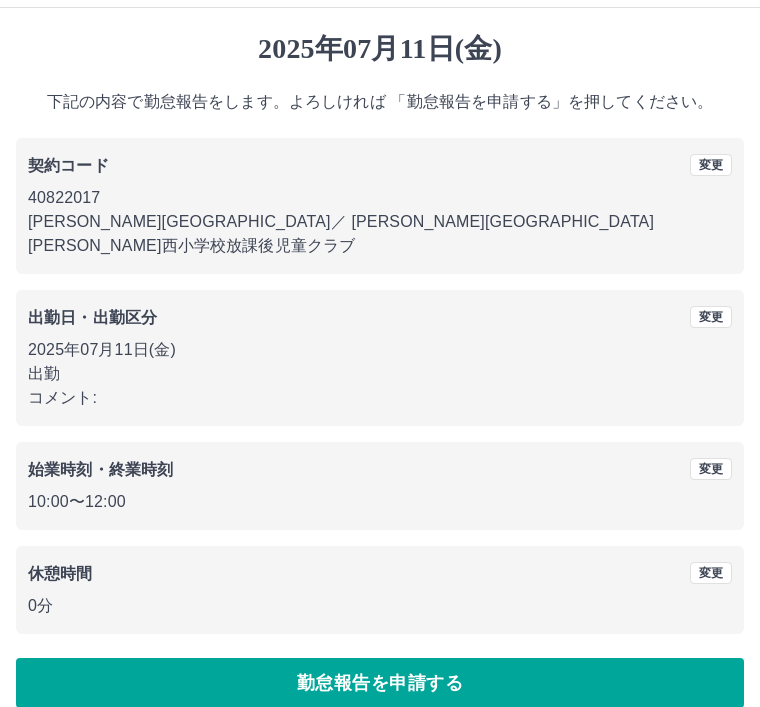 click on "勤怠報告を申請する" at bounding box center (380, 683) 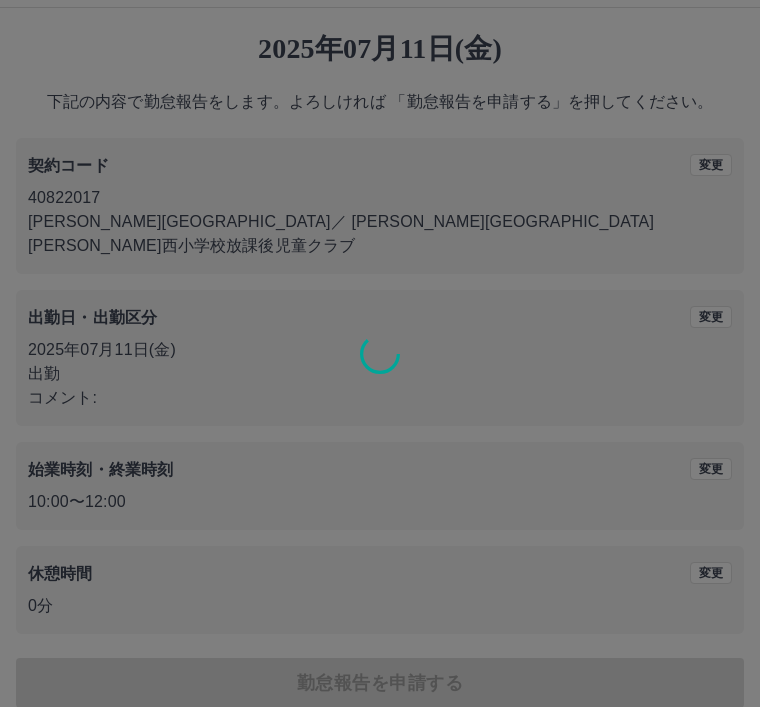 scroll, scrollTop: 0, scrollLeft: 0, axis: both 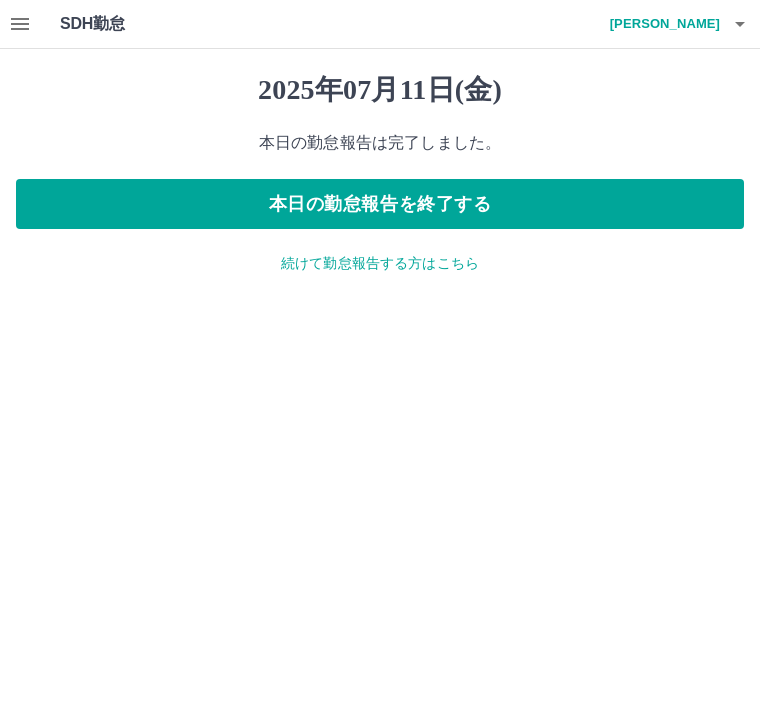 click on "本日の勤怠報告を終了する" at bounding box center (380, 204) 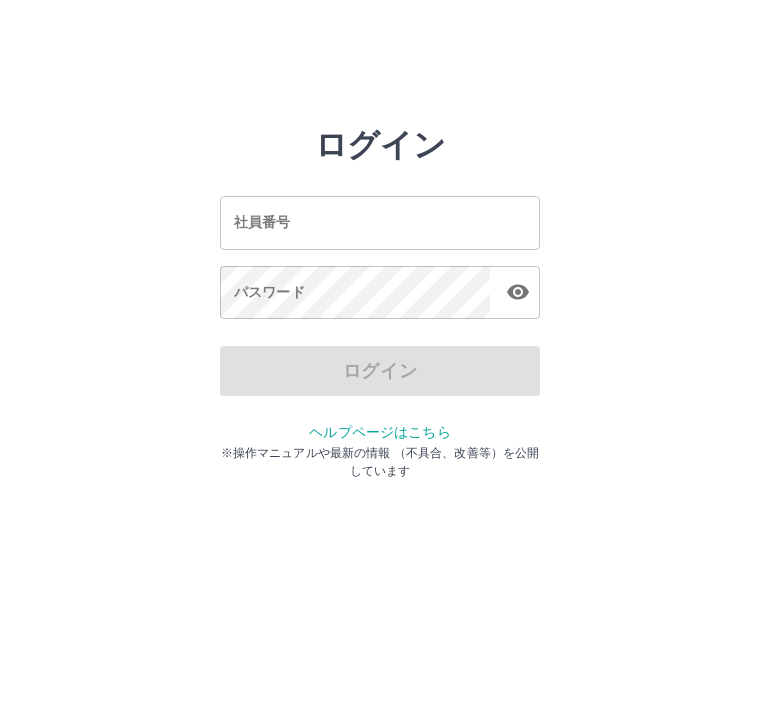 scroll, scrollTop: 0, scrollLeft: 0, axis: both 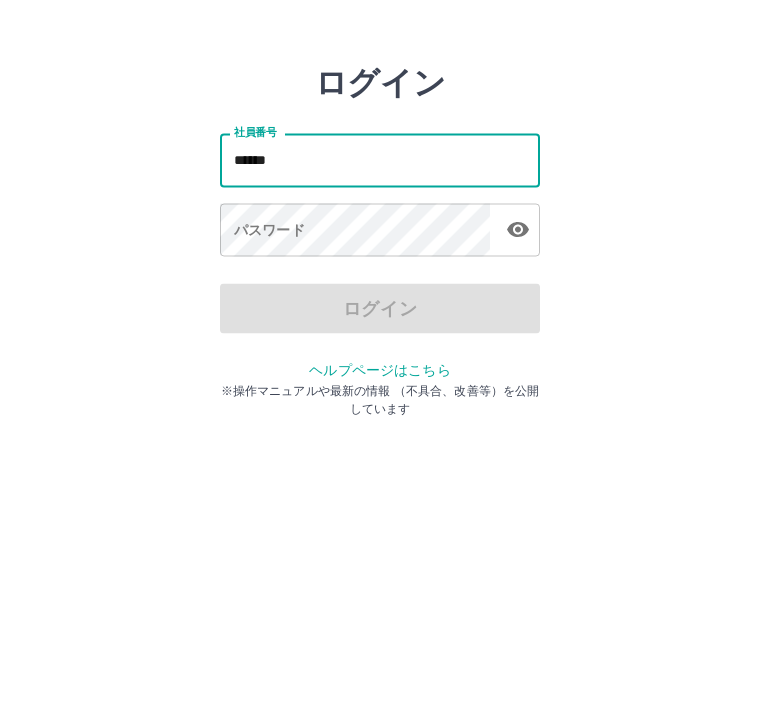 click on "パスワード パスワード" at bounding box center (380, 294) 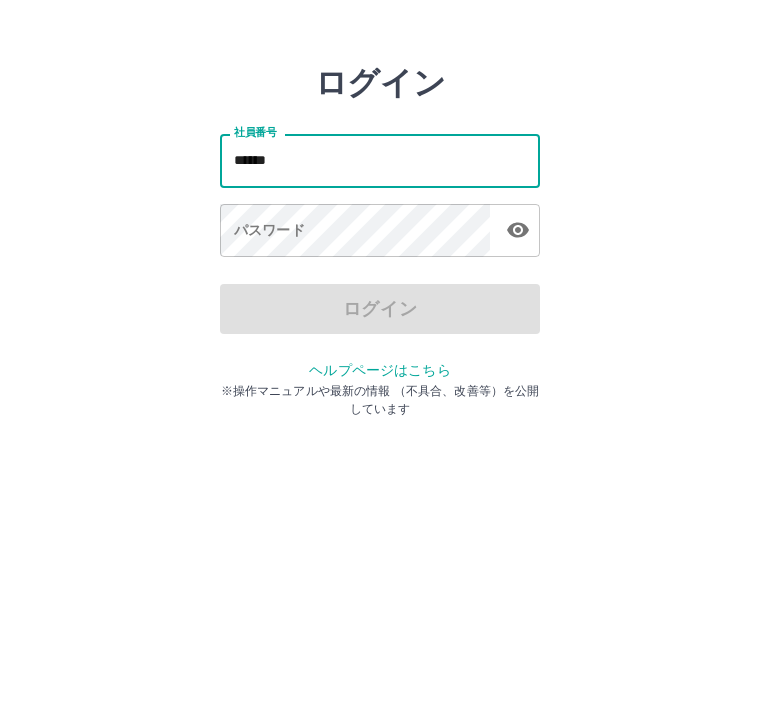 click on "パスワード パスワード" at bounding box center [380, 294] 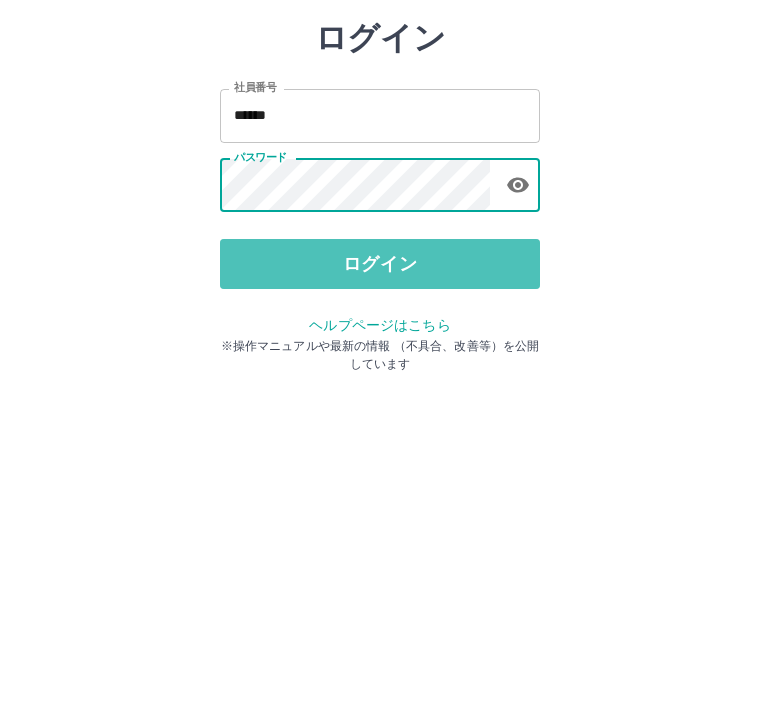 click on "ログイン" at bounding box center [380, 371] 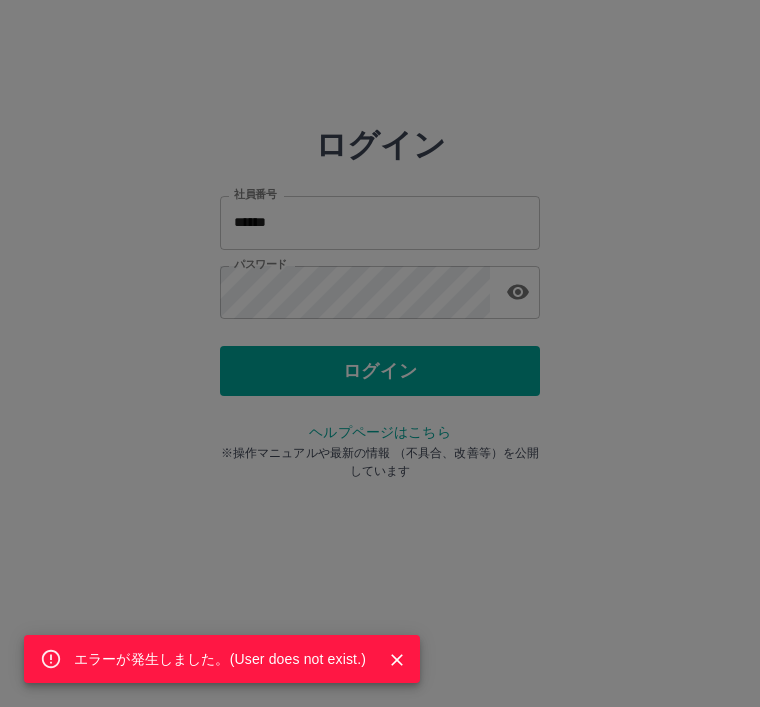 click on "エラーが発生しました。( User does not exist. )" at bounding box center (380, 353) 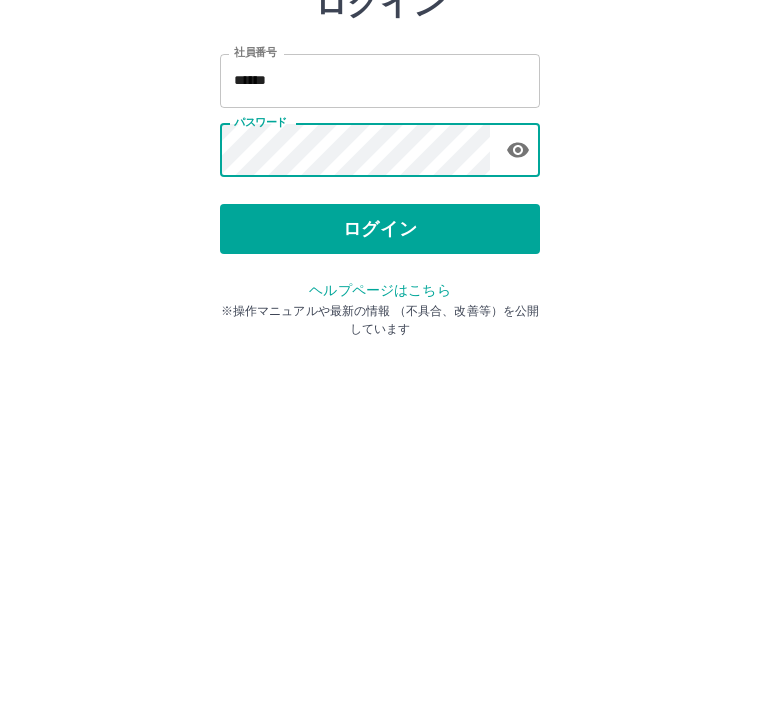 click on "ログイン" at bounding box center [380, 371] 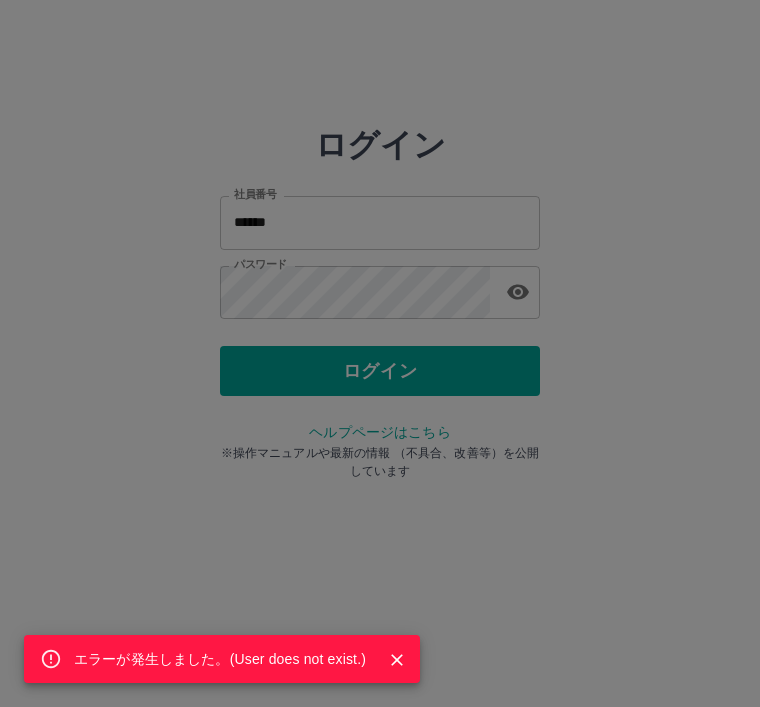 click on "エラーが発生しました。( User does not exist. )" at bounding box center [380, 353] 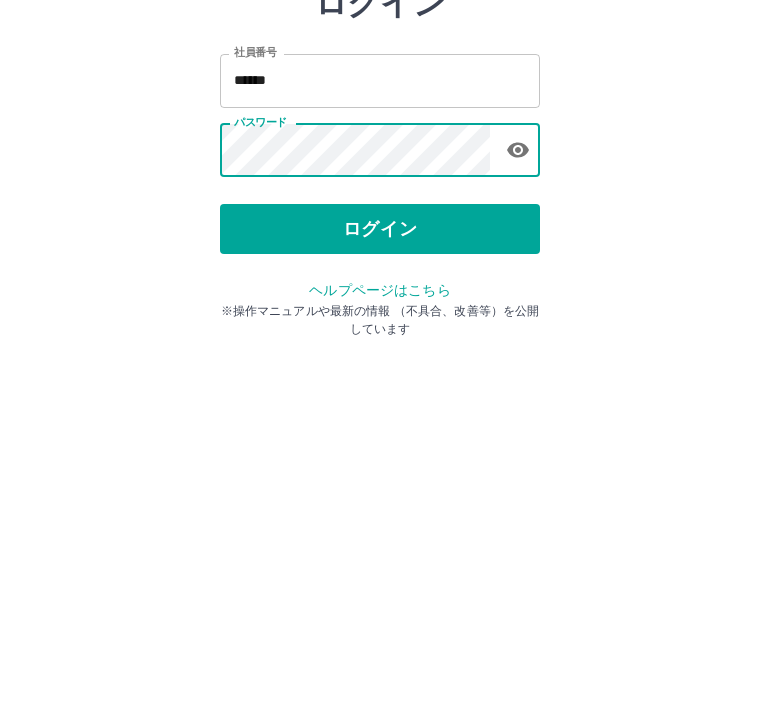 click on "ログイン" at bounding box center [380, 371] 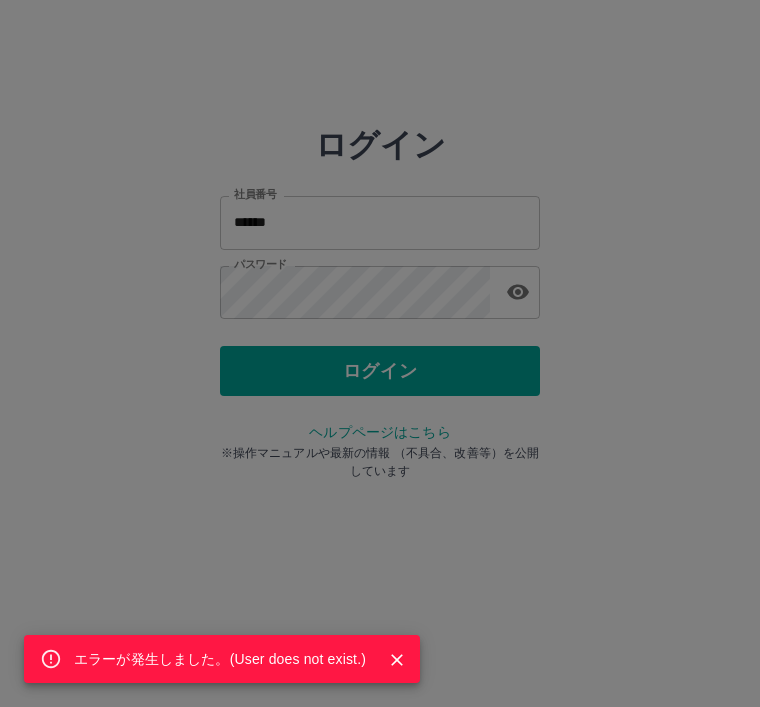 click on "エラーが発生しました。( User does not exist. )" at bounding box center (220, 659) 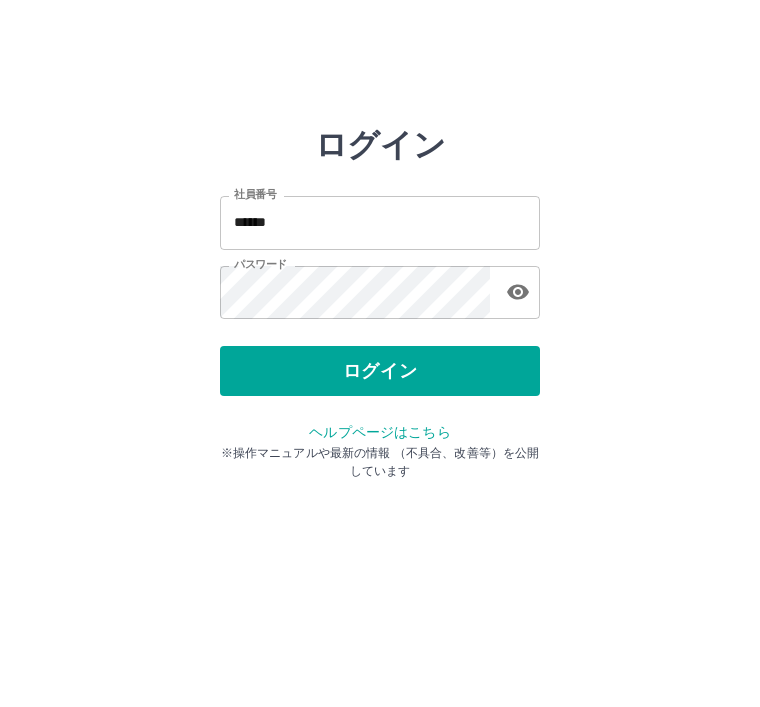 click on "ログイン 社員番号 ****** 社員番号 パスワード パスワード ログイン ヘルプページはこちら ※操作マニュアルや最新の情報 （不具合、改善等）を公開しています" at bounding box center (380, 223) 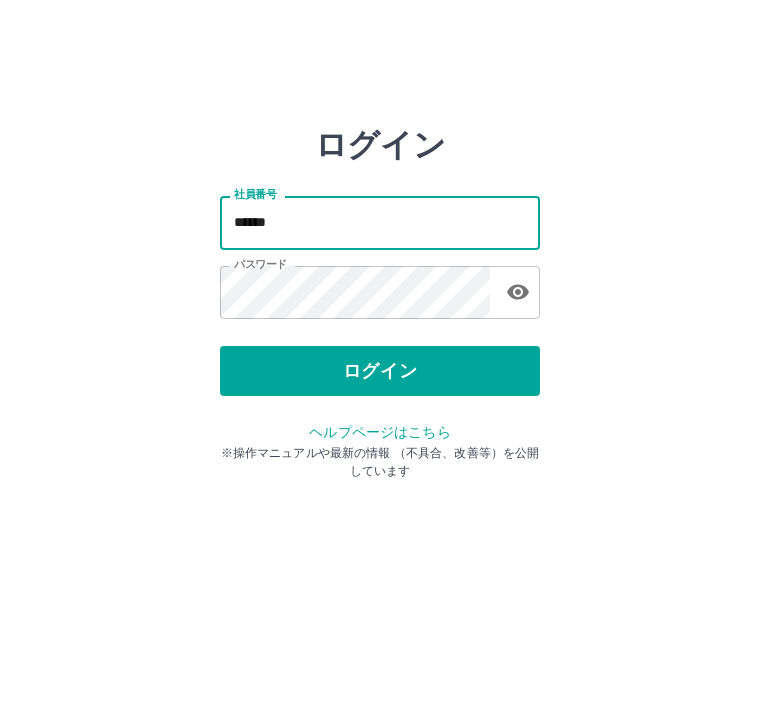 click on "******" at bounding box center (380, 222) 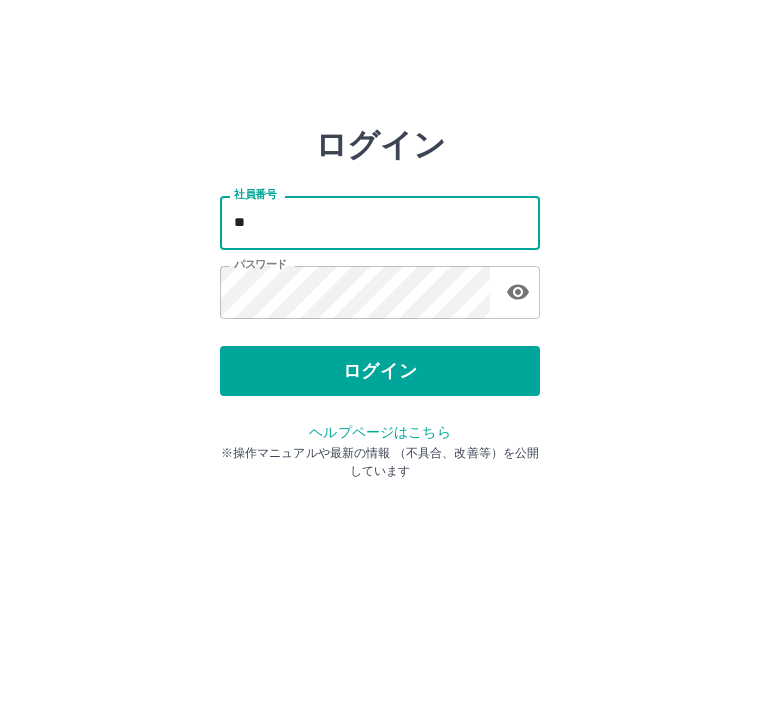 type on "*" 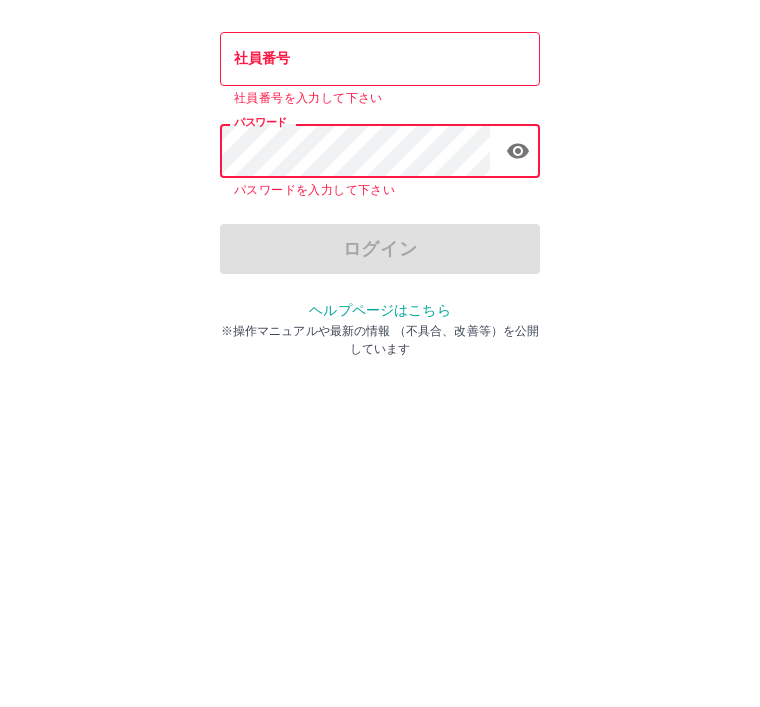 click on "社員番号 社員番号 社員番号を入力して下さい" at bounding box center (380, 234) 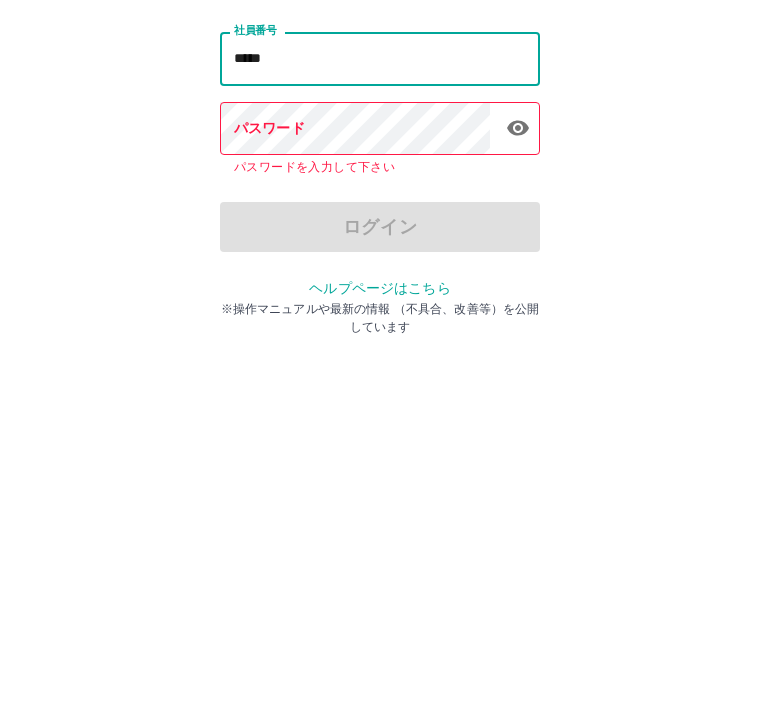 type on "******" 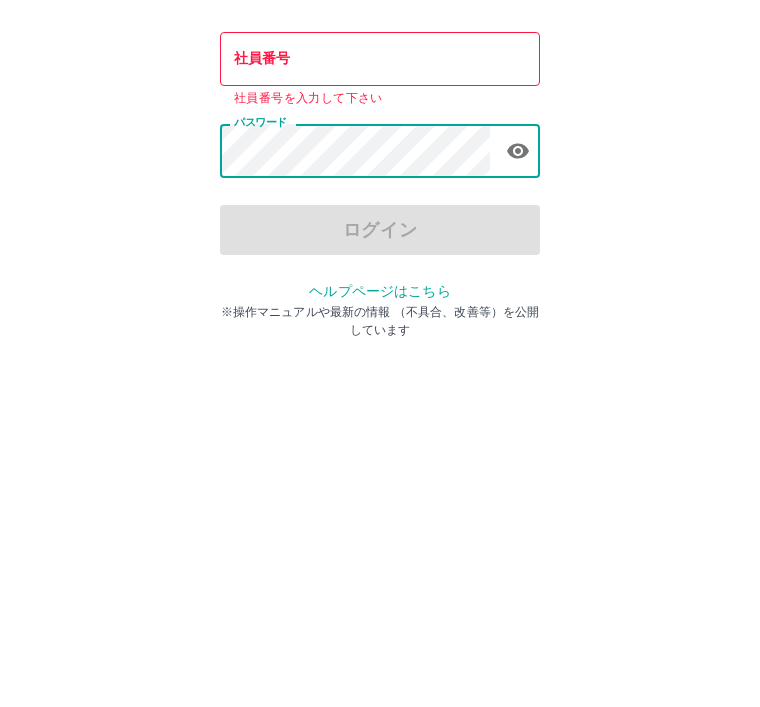 click on "社員番号" at bounding box center [380, 222] 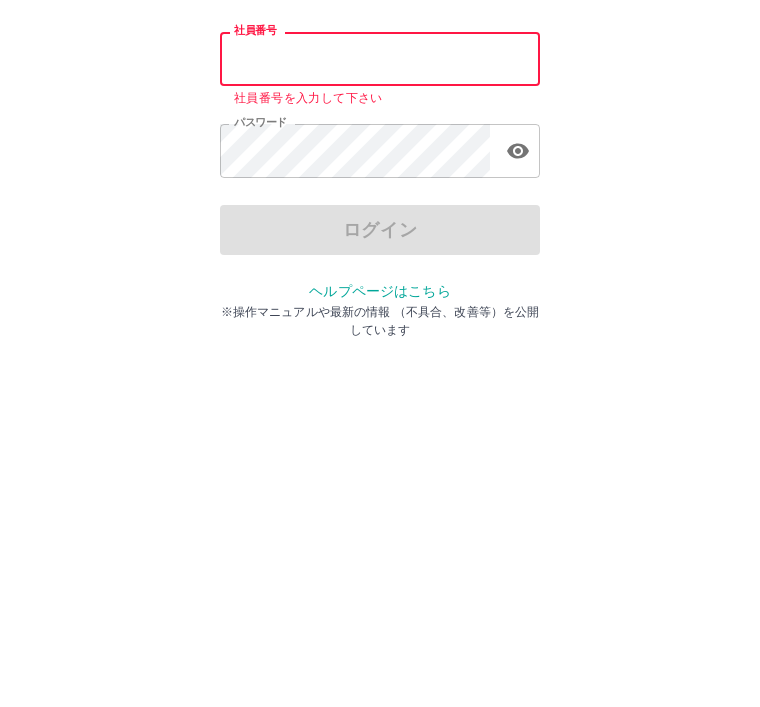 click on "社員番号" at bounding box center [380, 222] 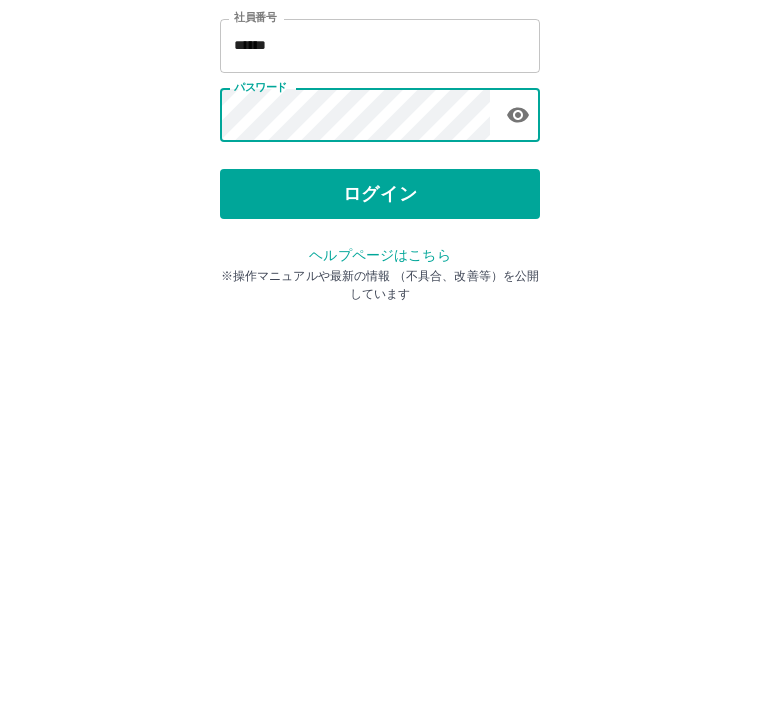 click on "ログイン" at bounding box center (380, 371) 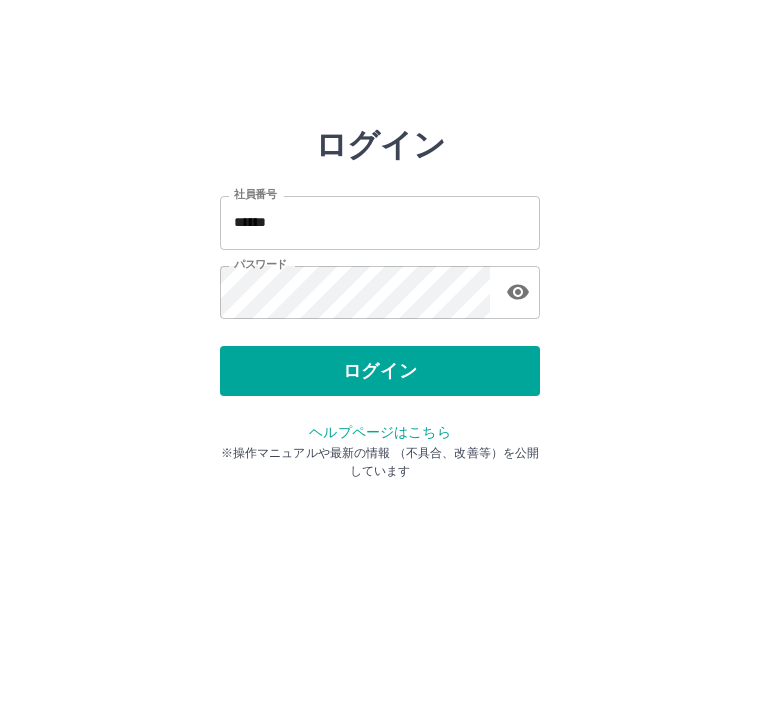 click on "******" at bounding box center [380, 222] 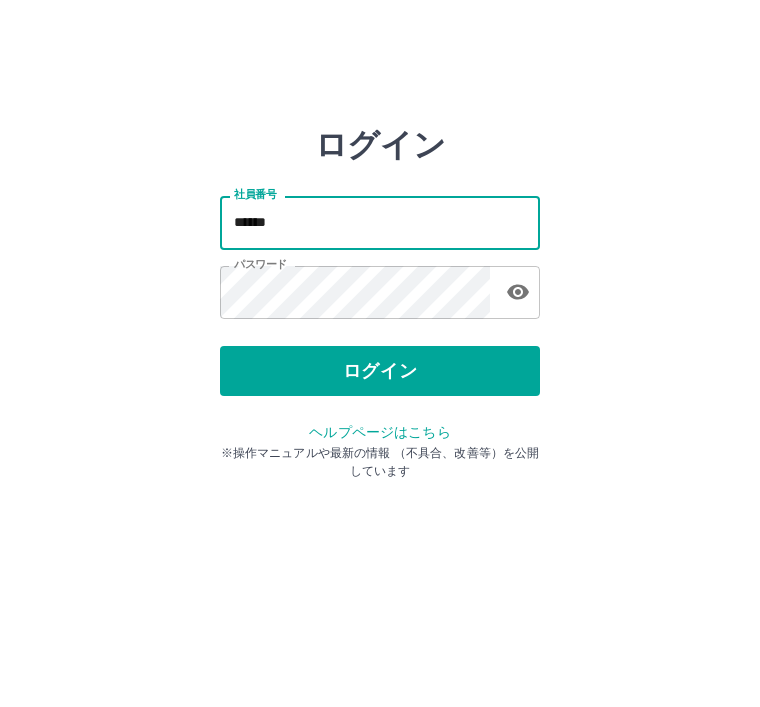 click on "******" at bounding box center (380, 222) 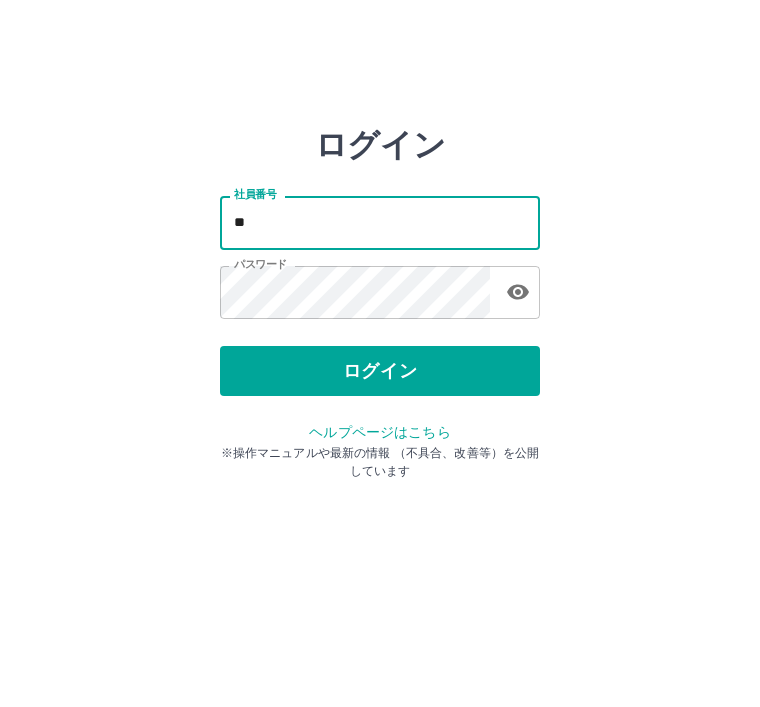 type on "*" 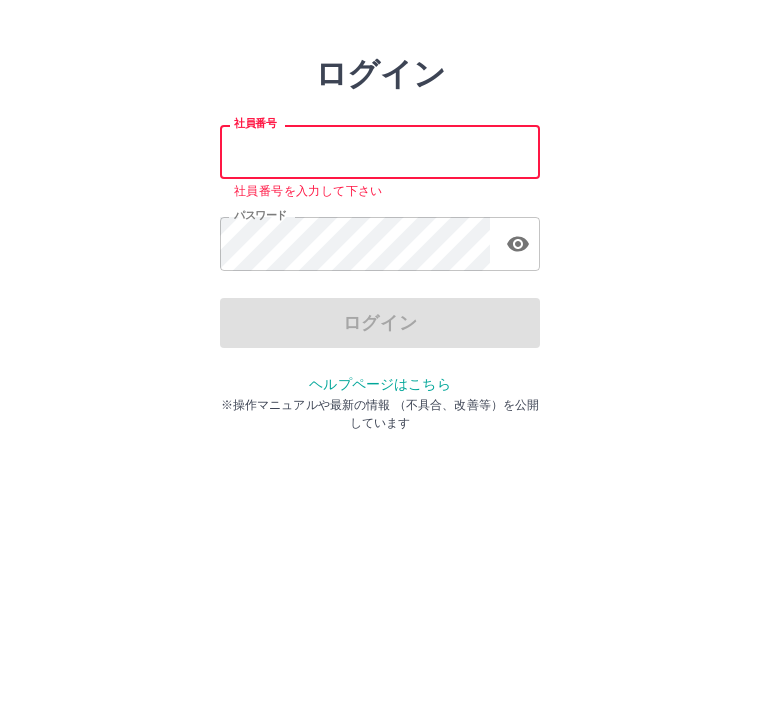 type 